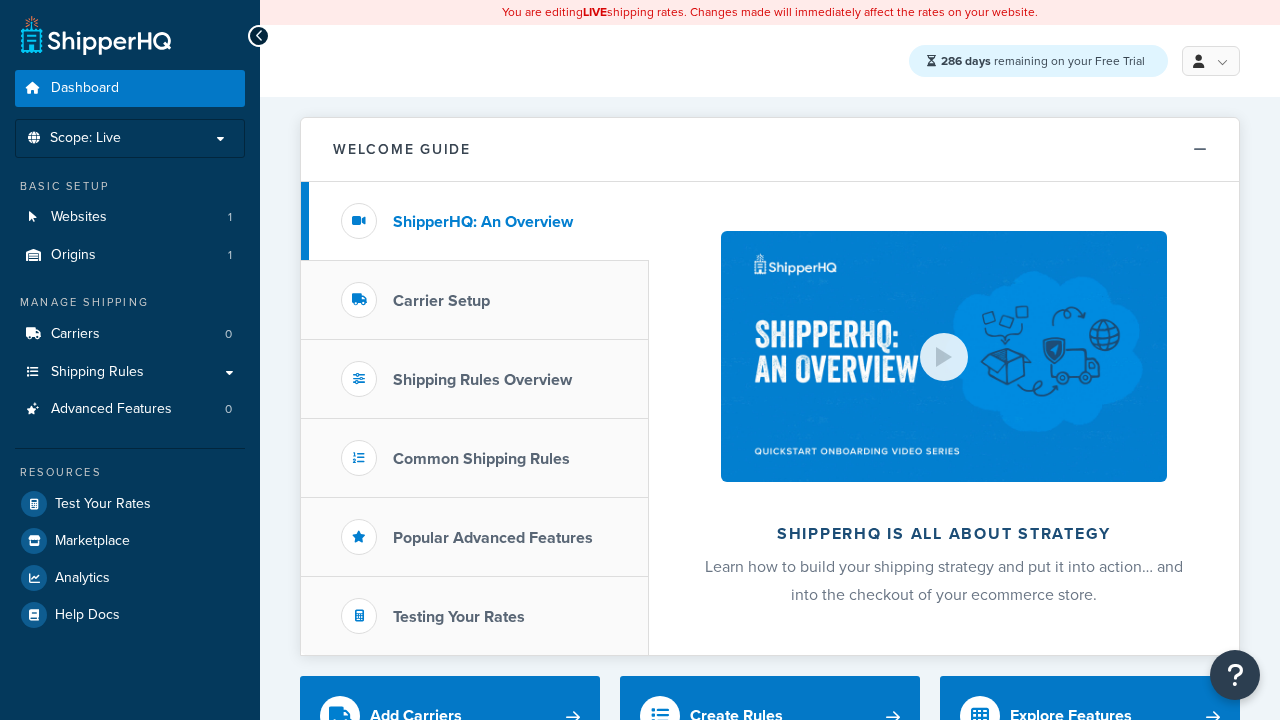 scroll, scrollTop: 0, scrollLeft: 0, axis: both 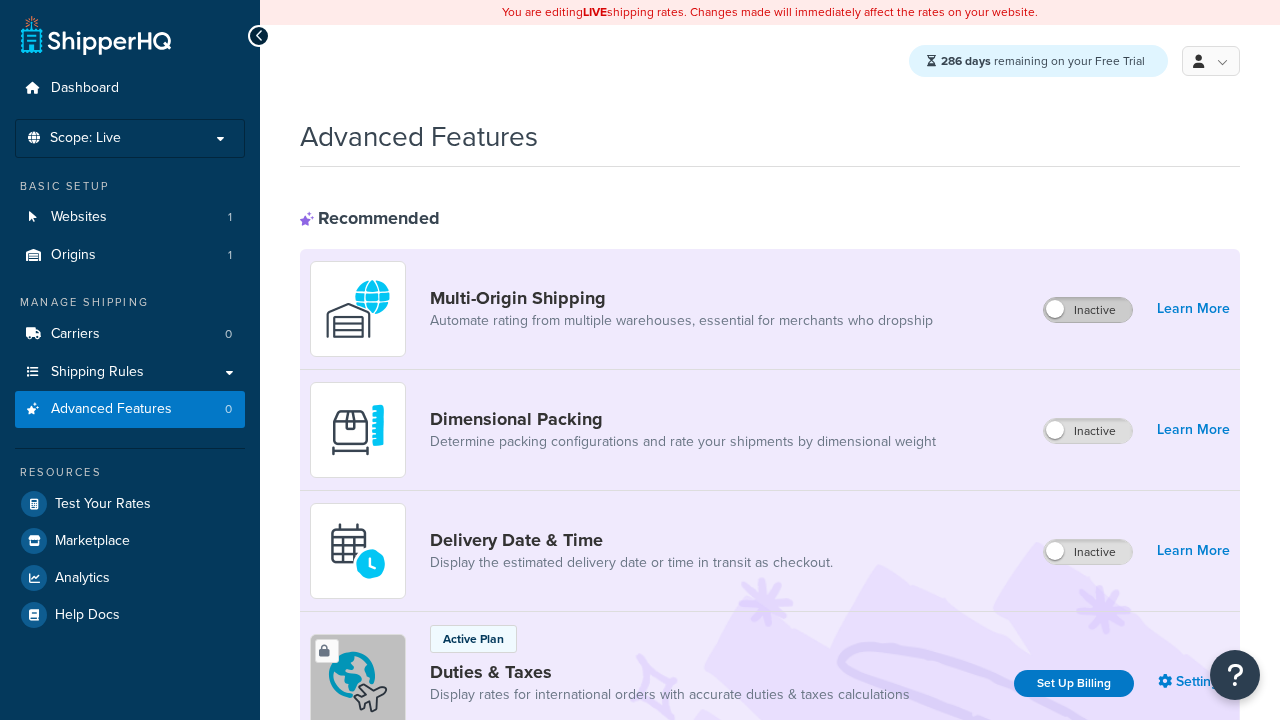 click on "Inactive" at bounding box center (1088, 310) 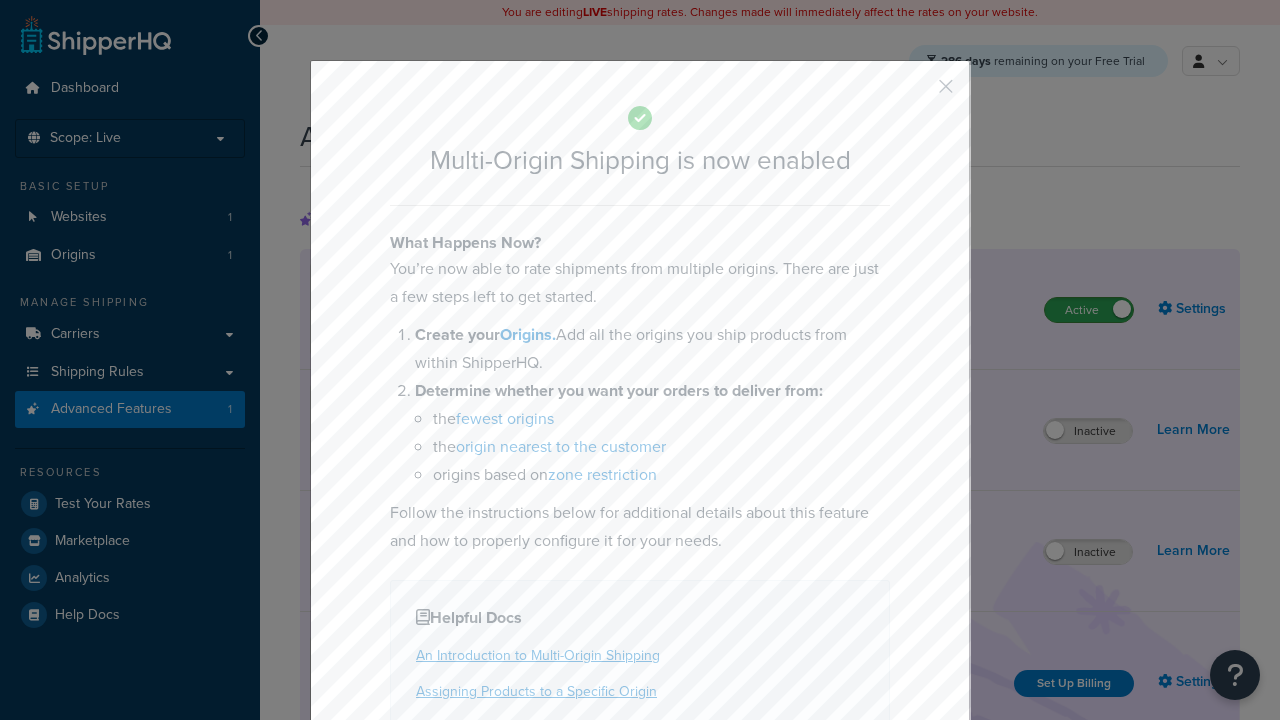 scroll, scrollTop: 0, scrollLeft: 0, axis: both 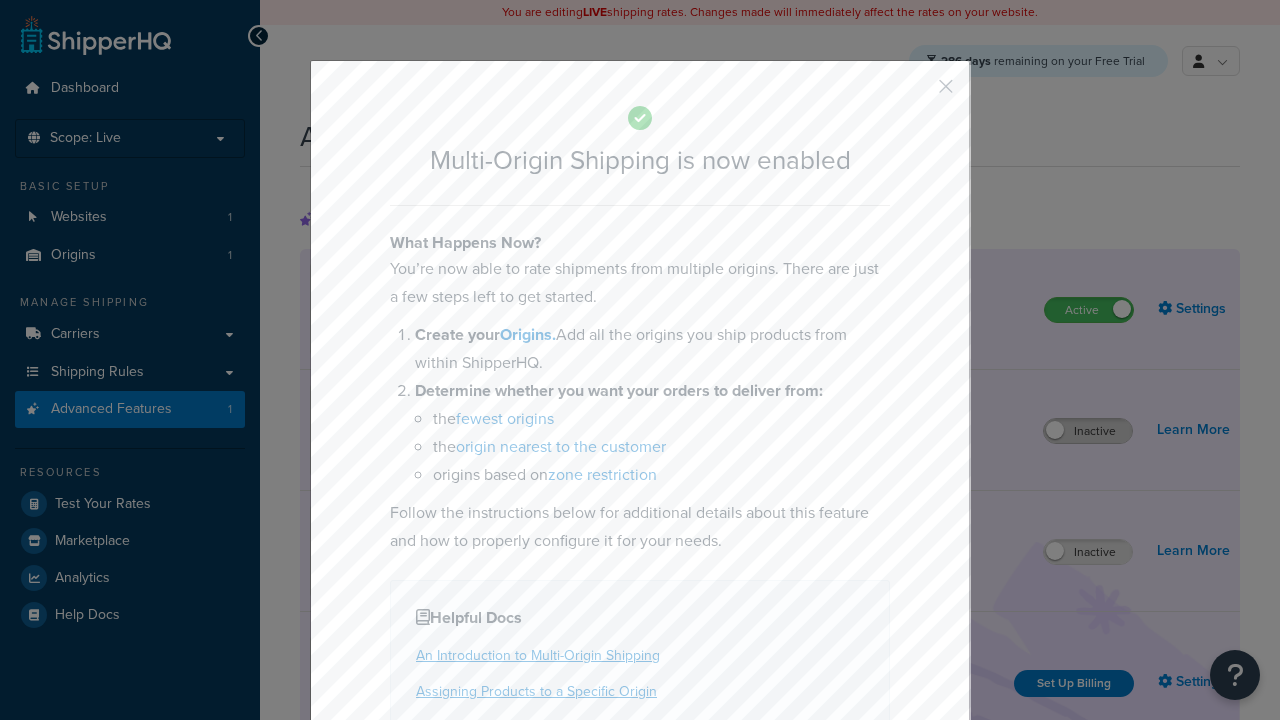 click at bounding box center (916, 93) 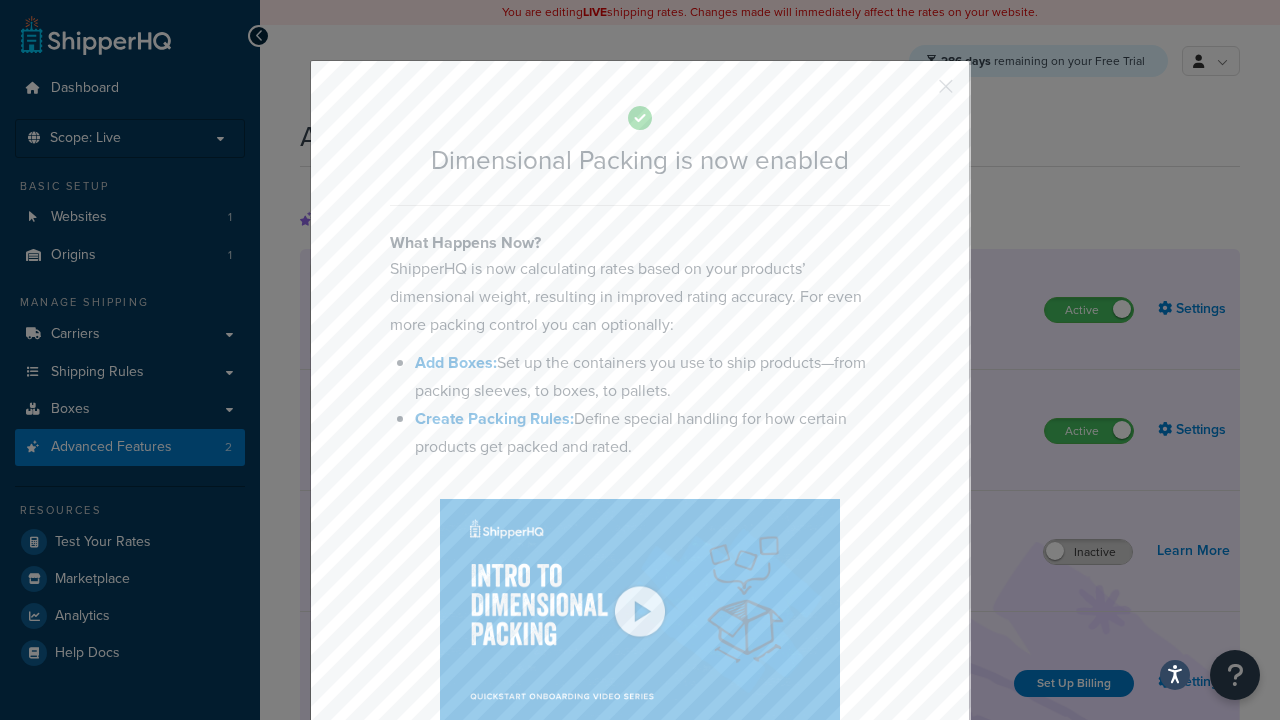 click at bounding box center [916, 93] 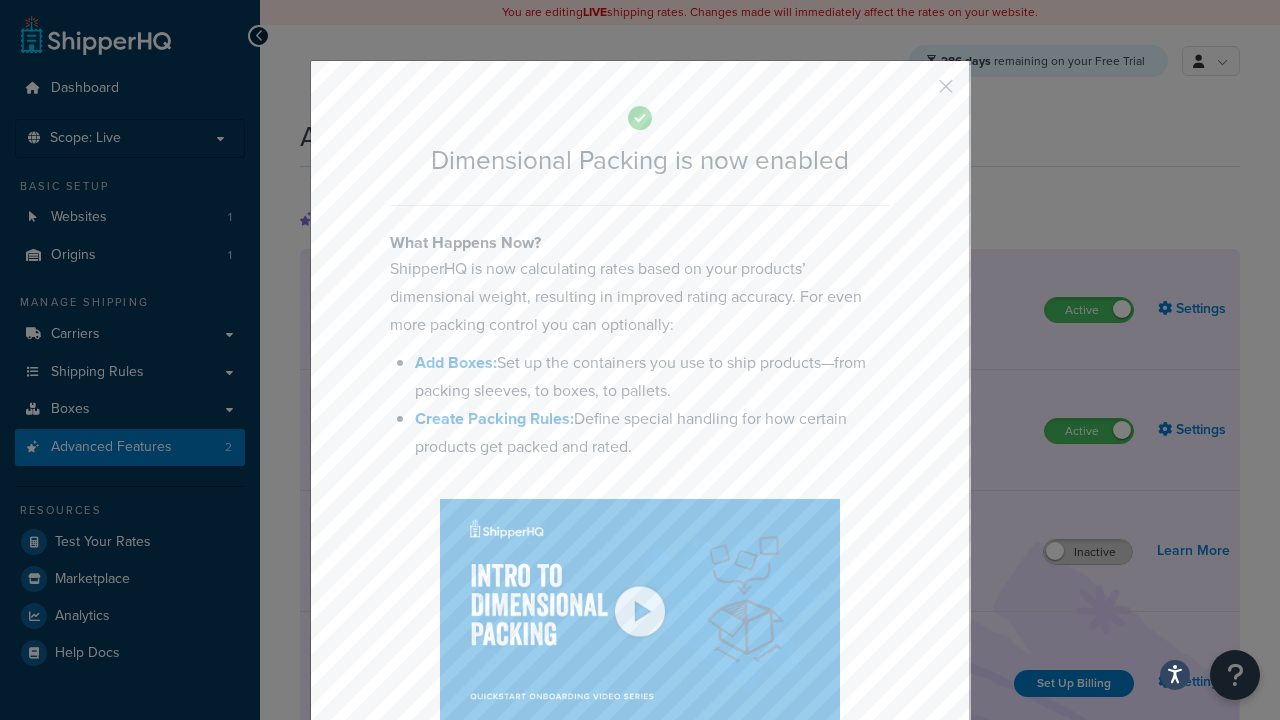 click on "Inactive" at bounding box center (1088, 552) 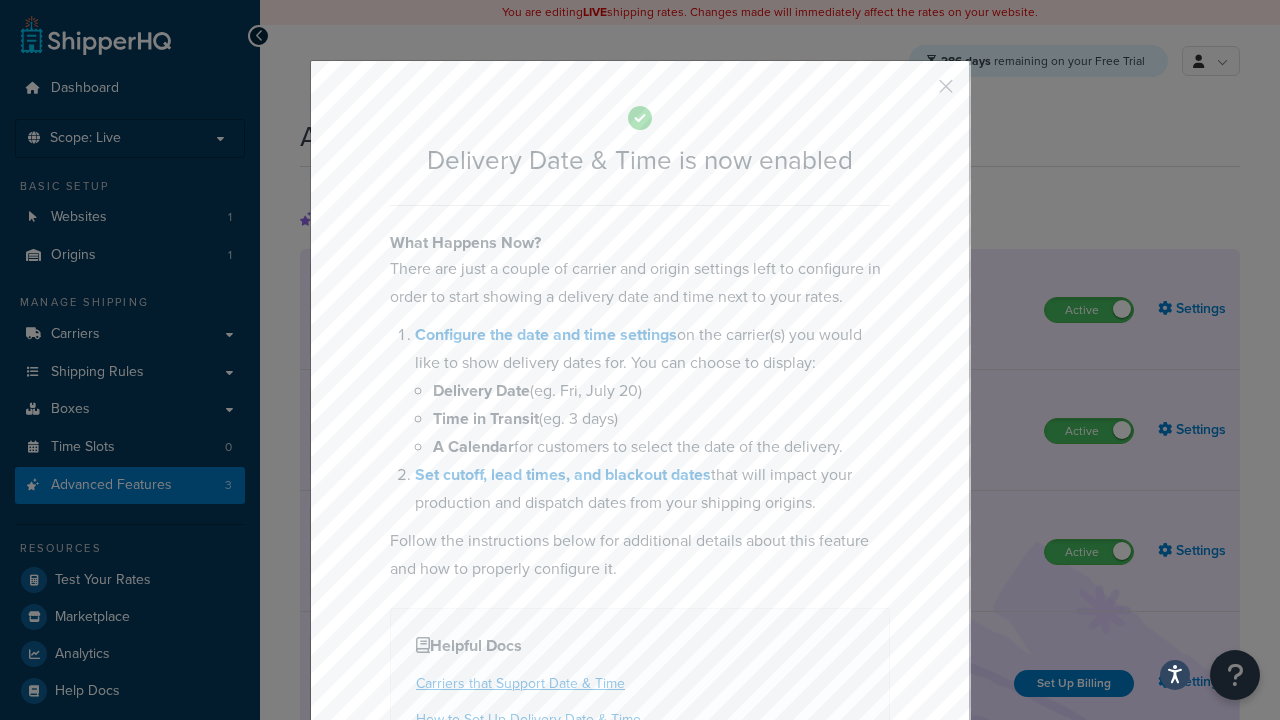 click at bounding box center [916, 93] 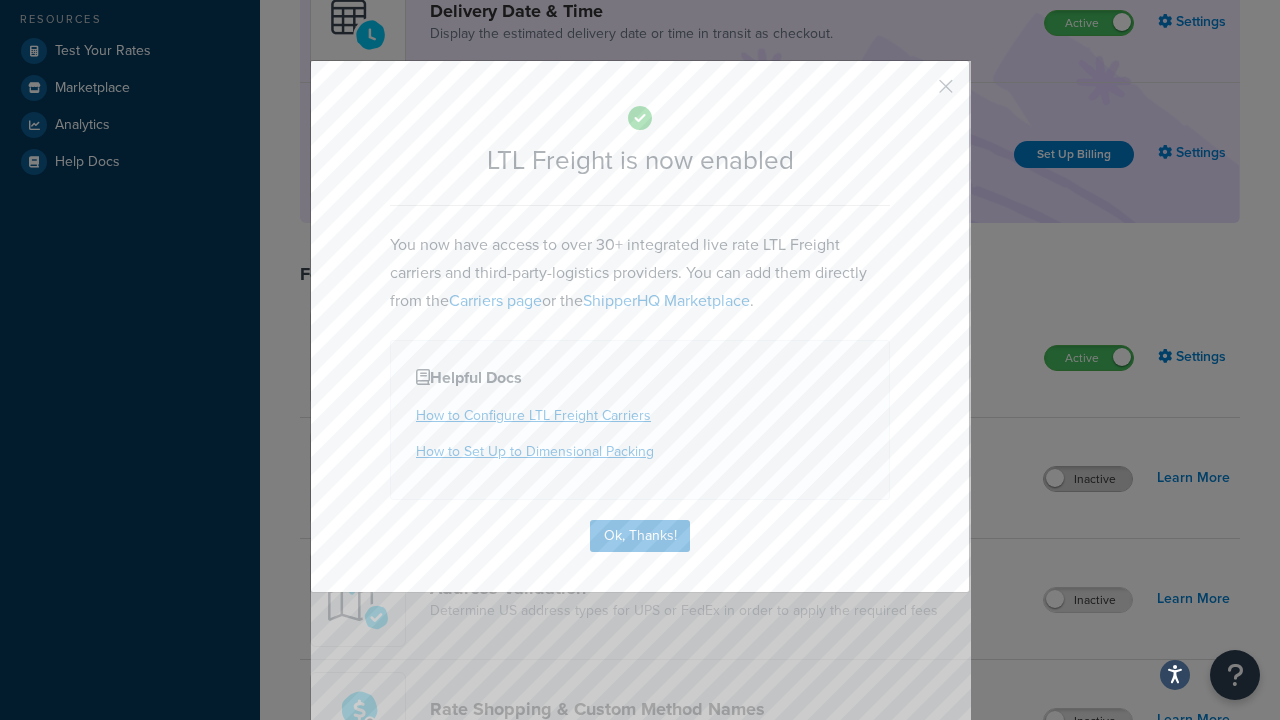 click at bounding box center [916, 93] 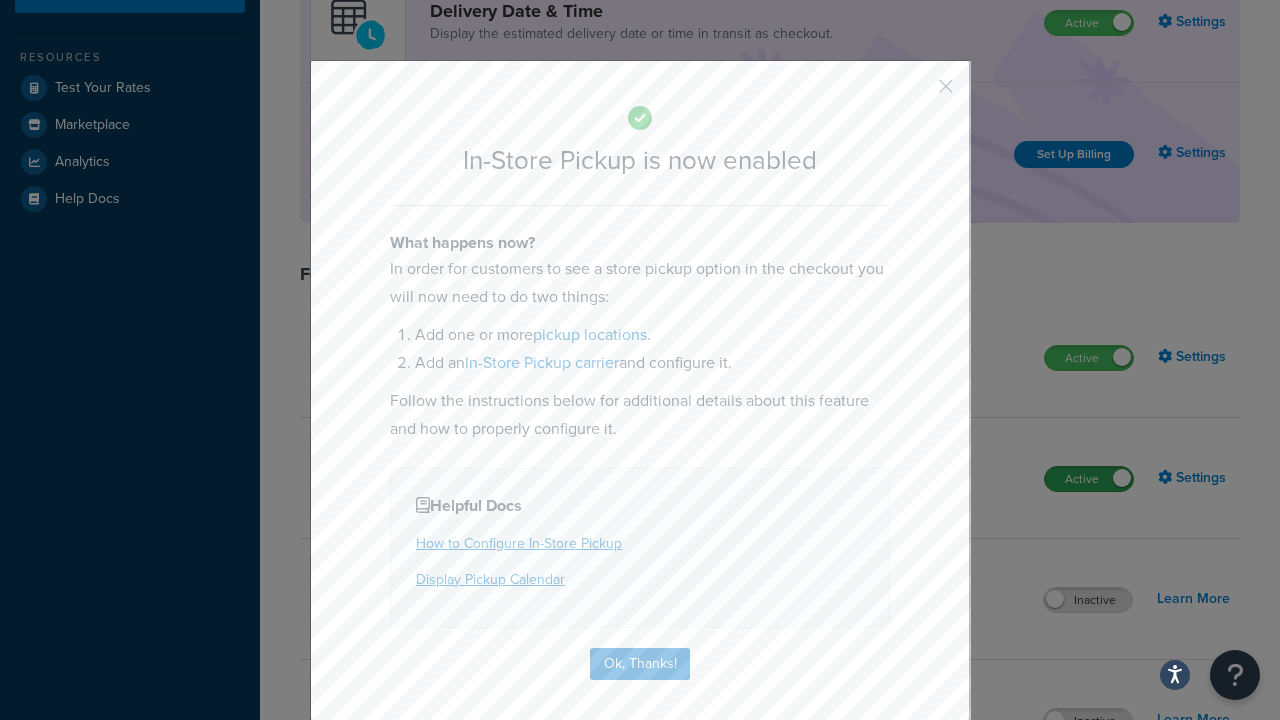 scroll, scrollTop: 567, scrollLeft: 0, axis: vertical 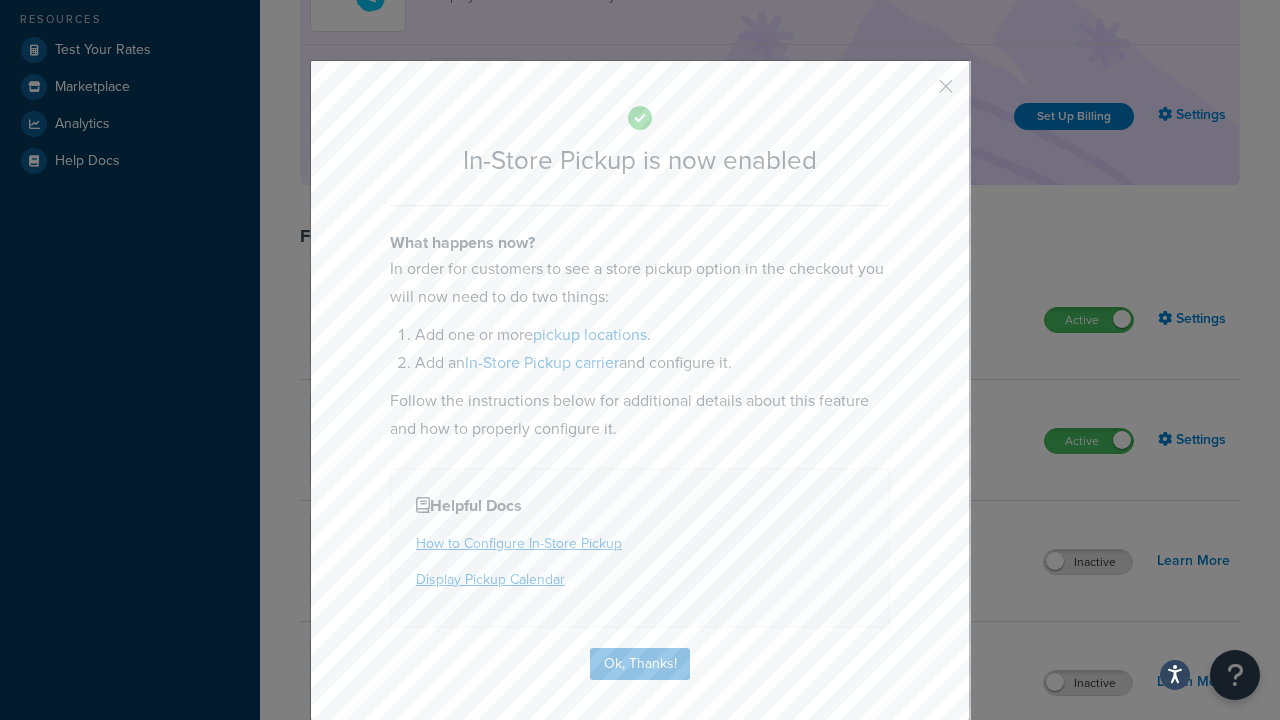 click at bounding box center (916, 93) 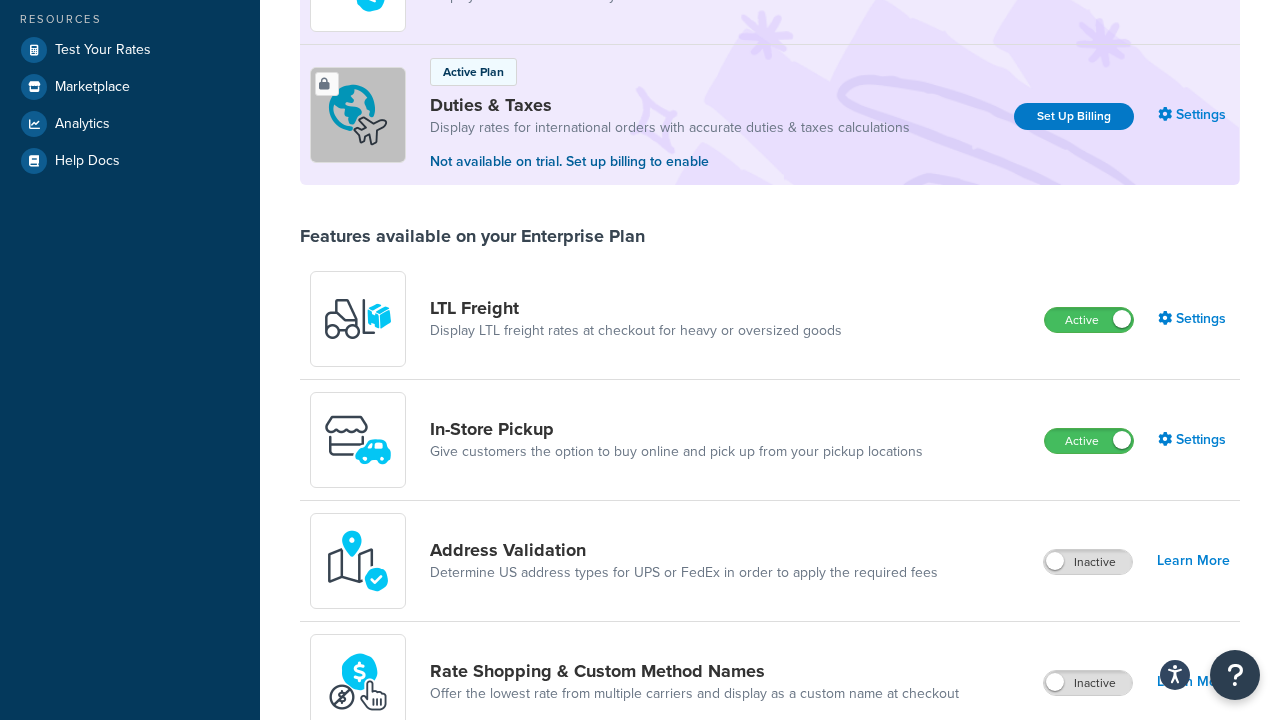 click on "Inactive" at bounding box center [1088, 562] 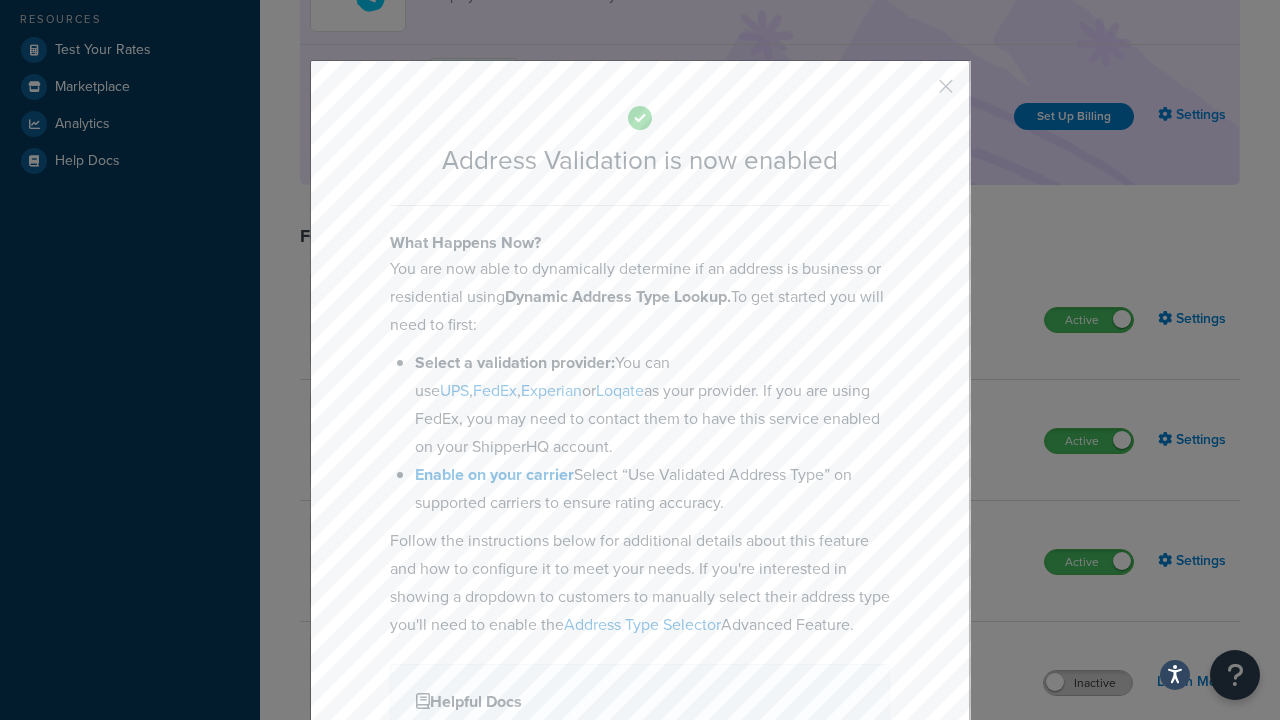 click at bounding box center [916, 93] 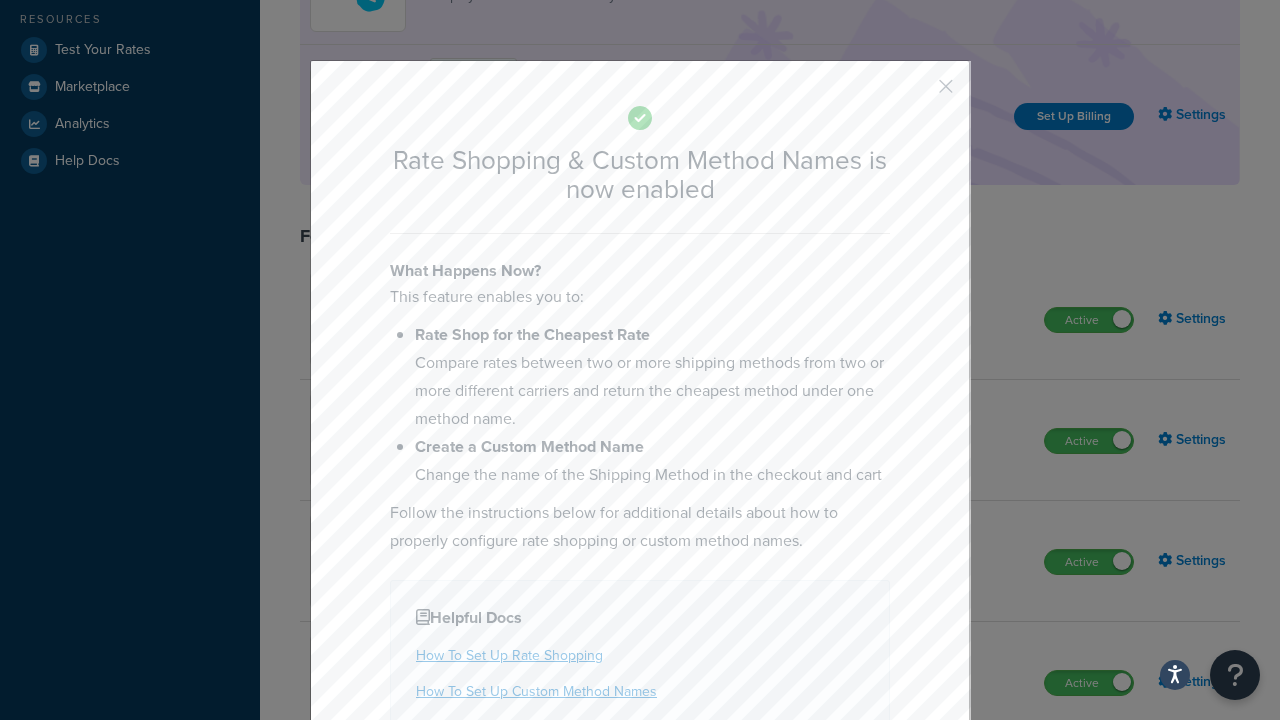 click at bounding box center (916, 93) 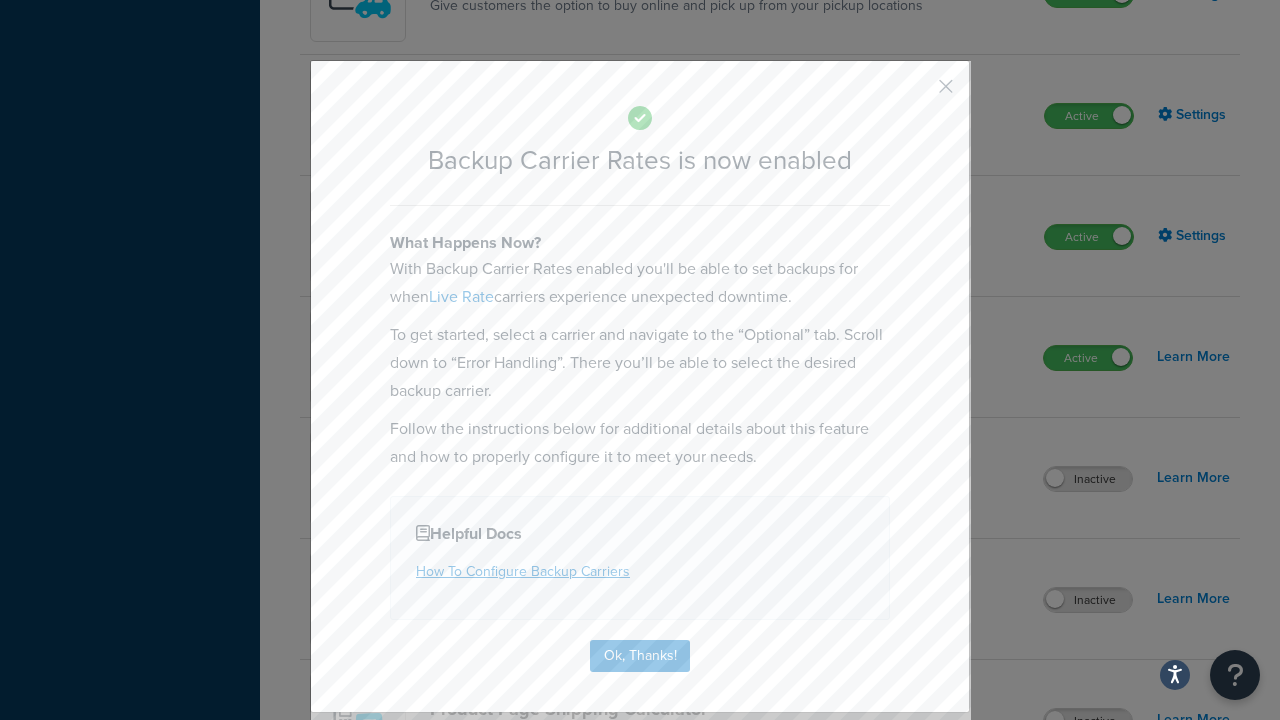 click at bounding box center [916, 93] 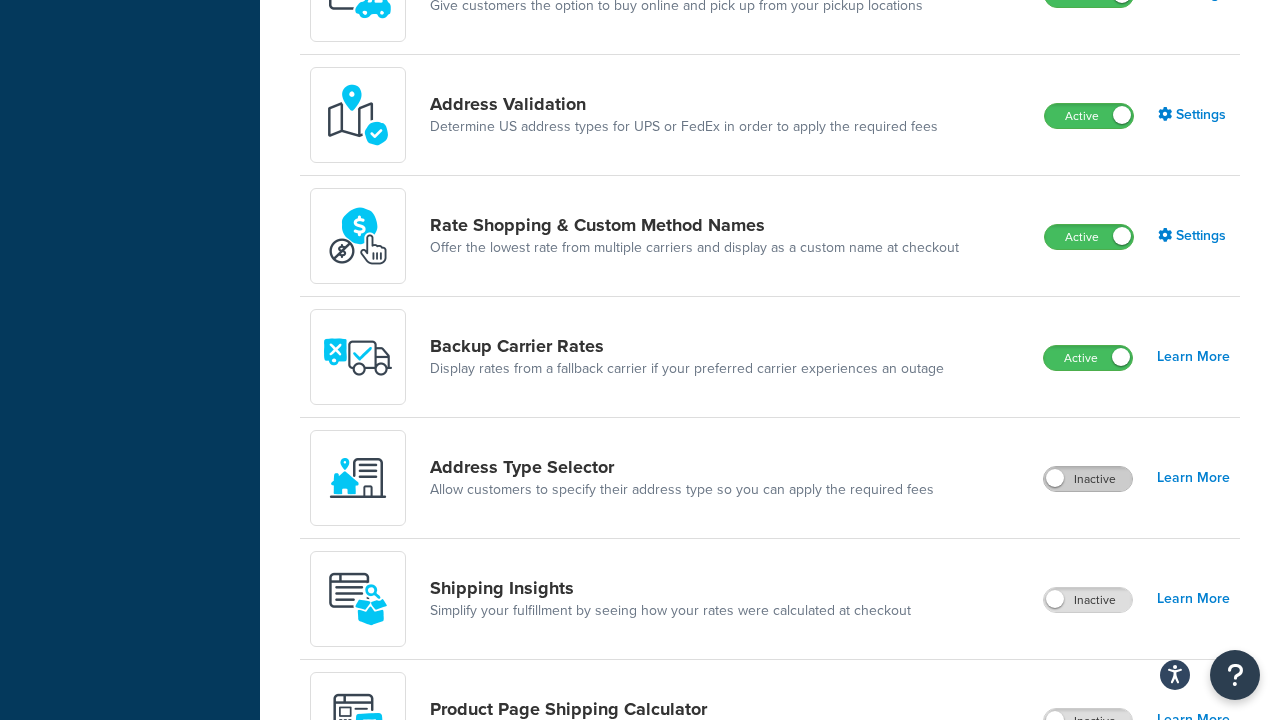 click on "Inactive" at bounding box center [1088, 479] 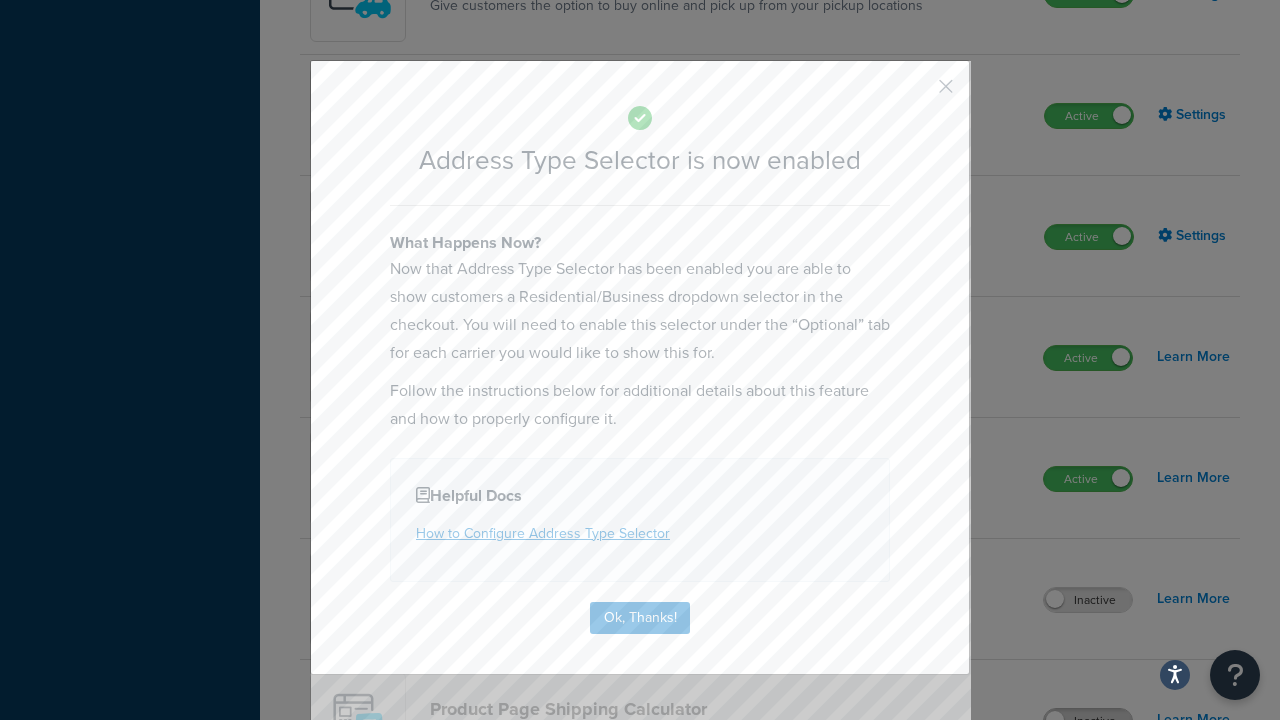 click at bounding box center (916, 93) 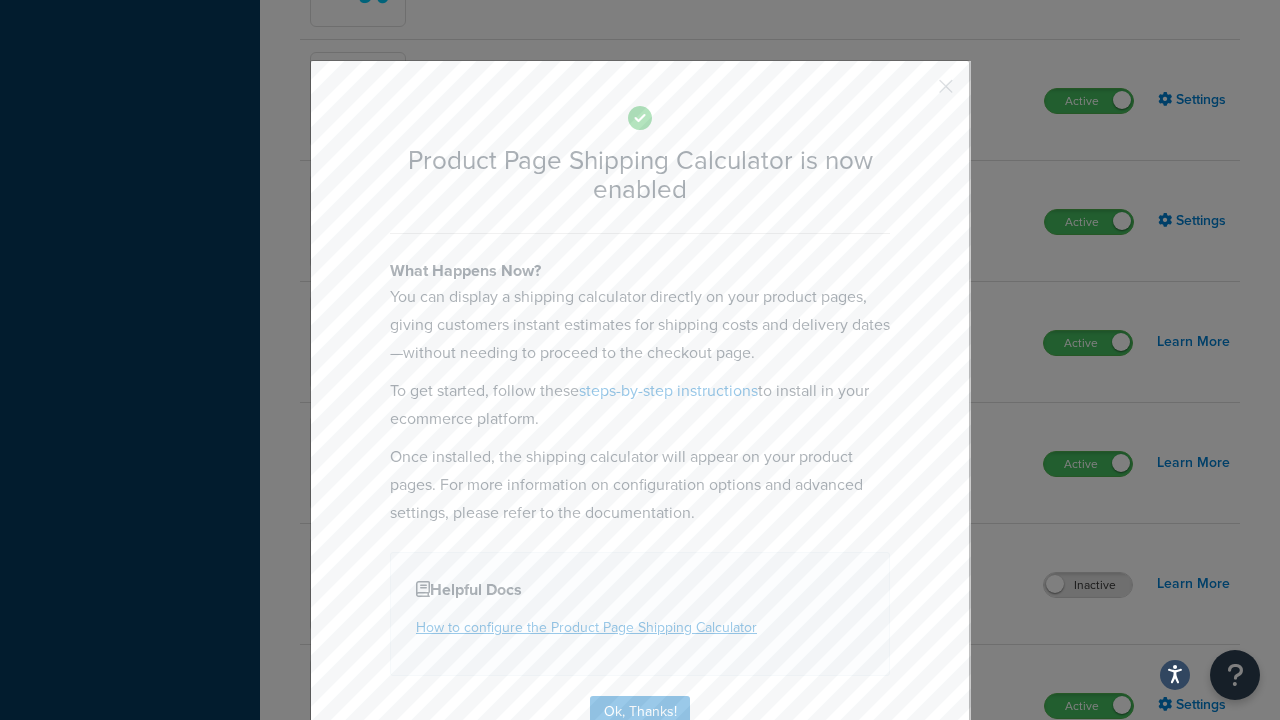 click at bounding box center (916, 93) 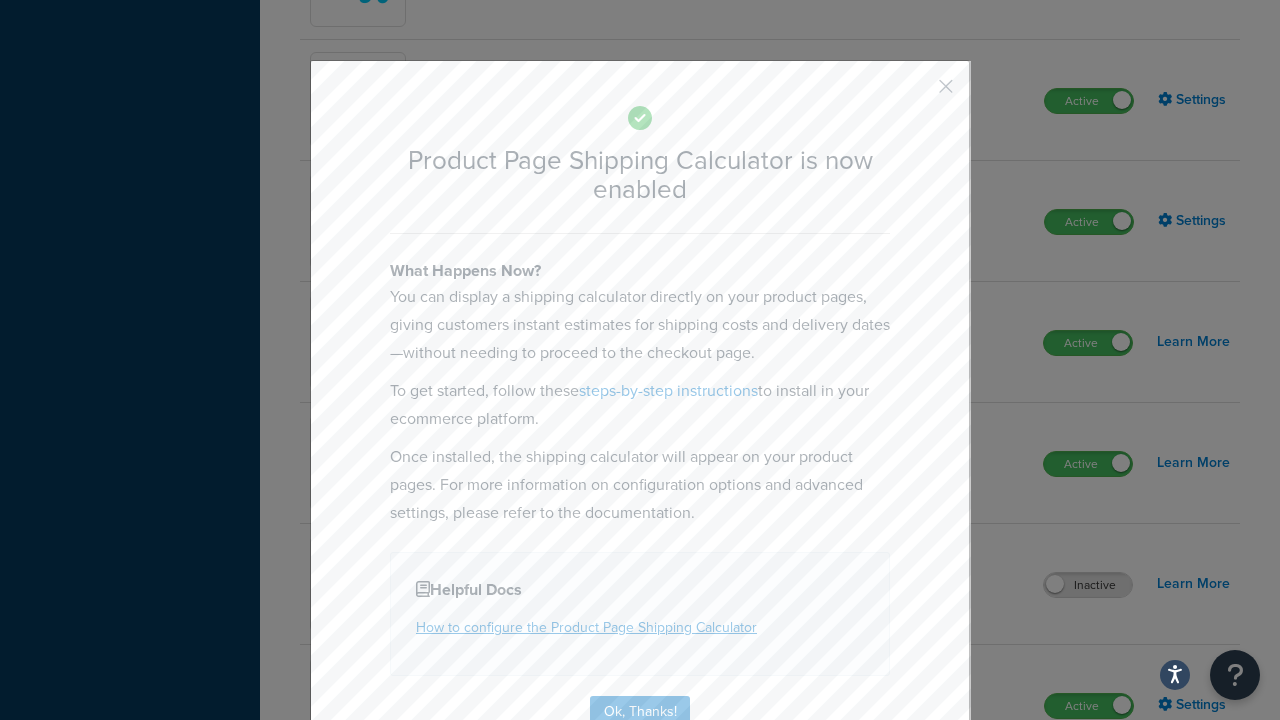 click on "Inactive" at bounding box center [1088, 827] 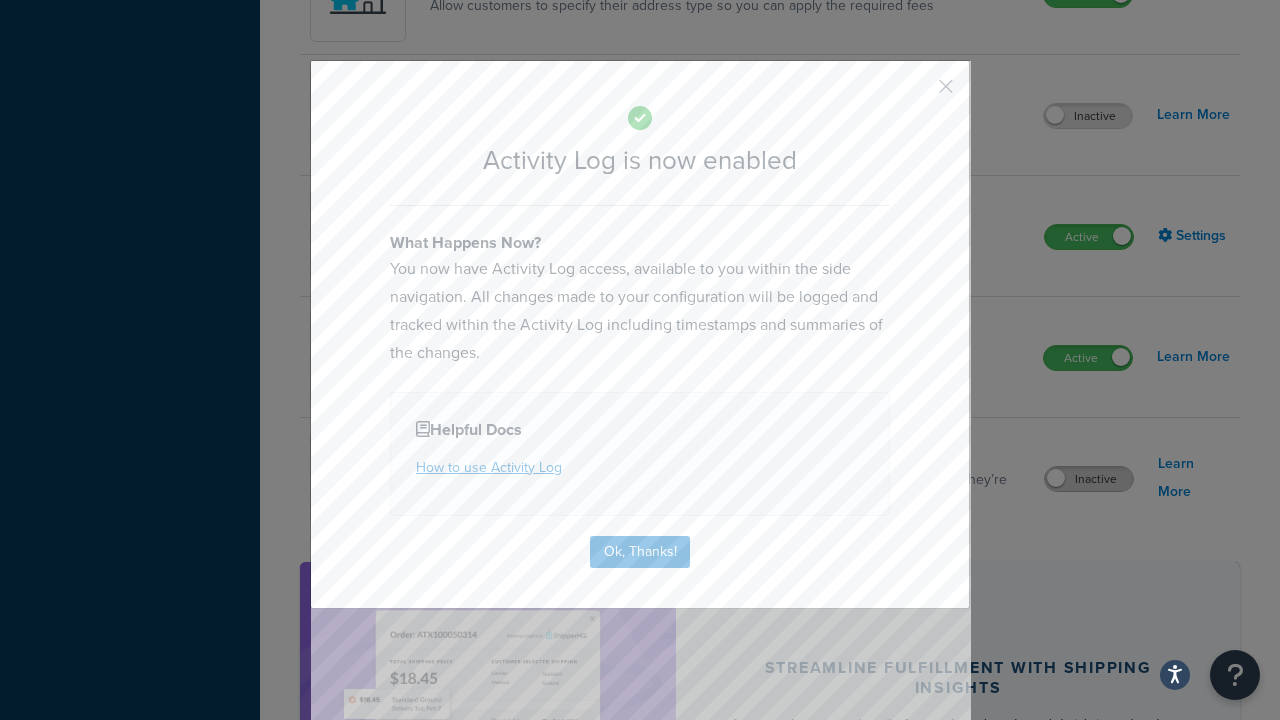 click at bounding box center (916, 93) 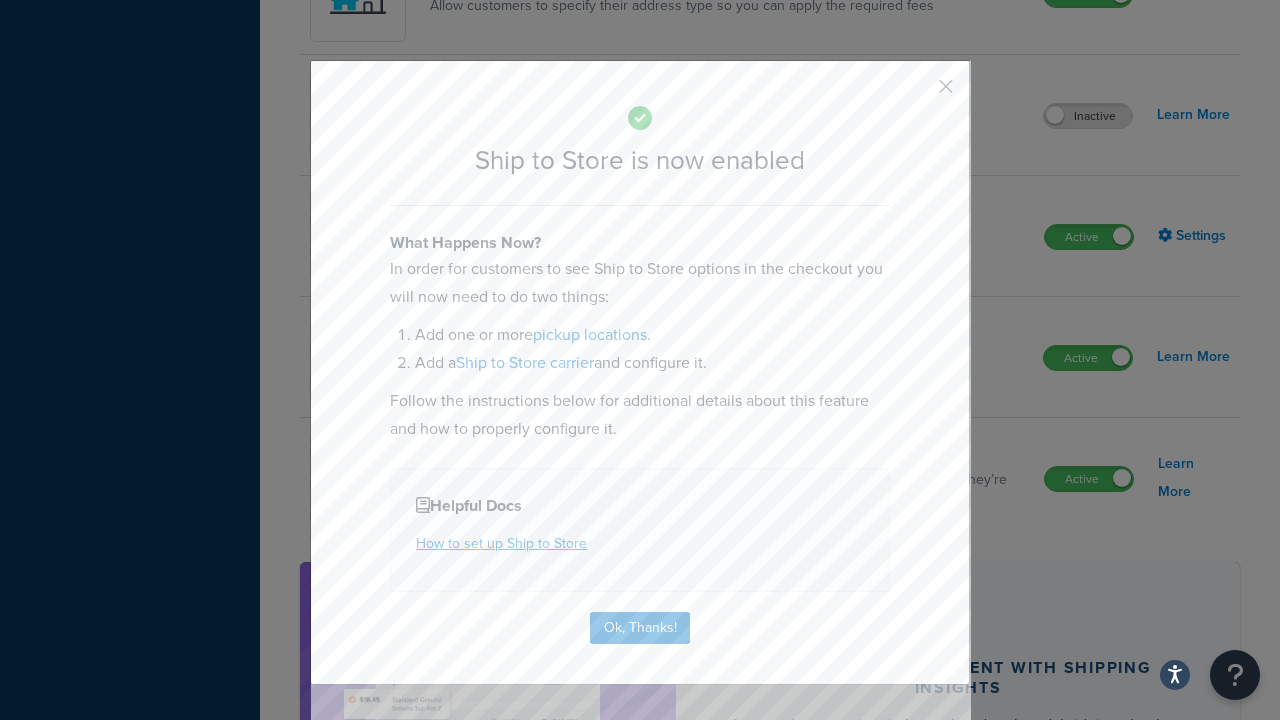 click at bounding box center (916, 93) 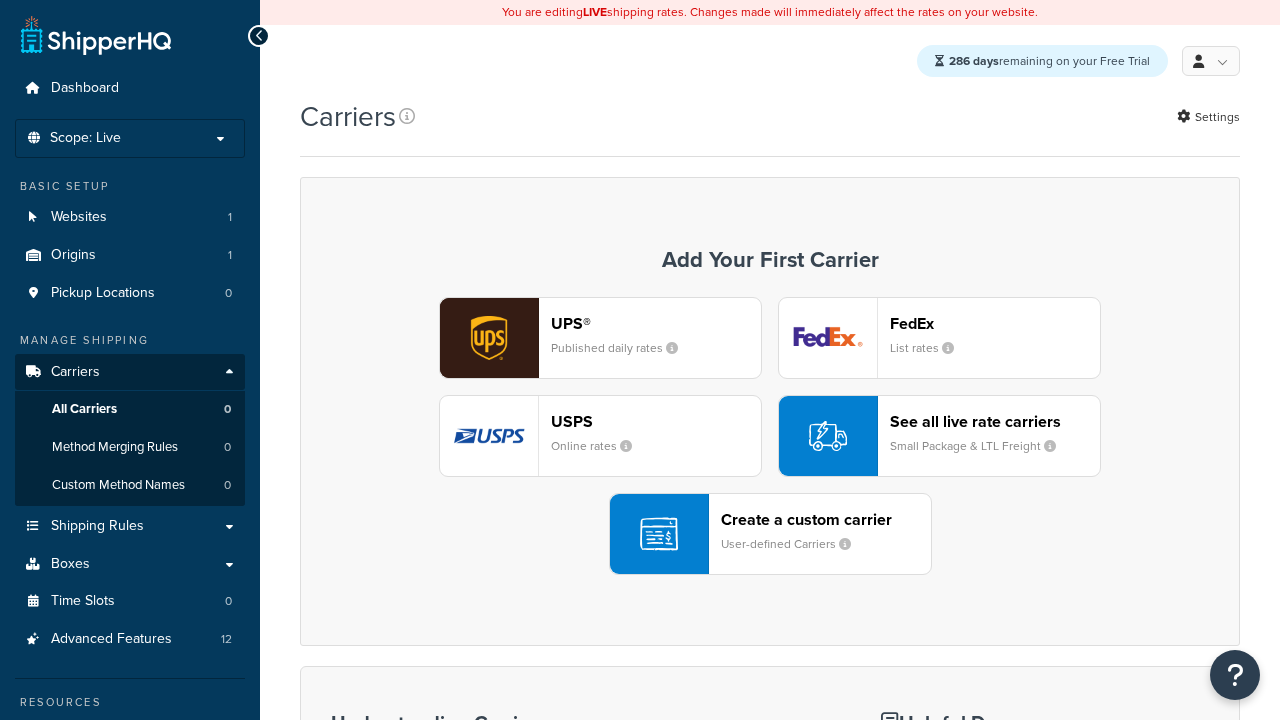 scroll, scrollTop: 0, scrollLeft: 0, axis: both 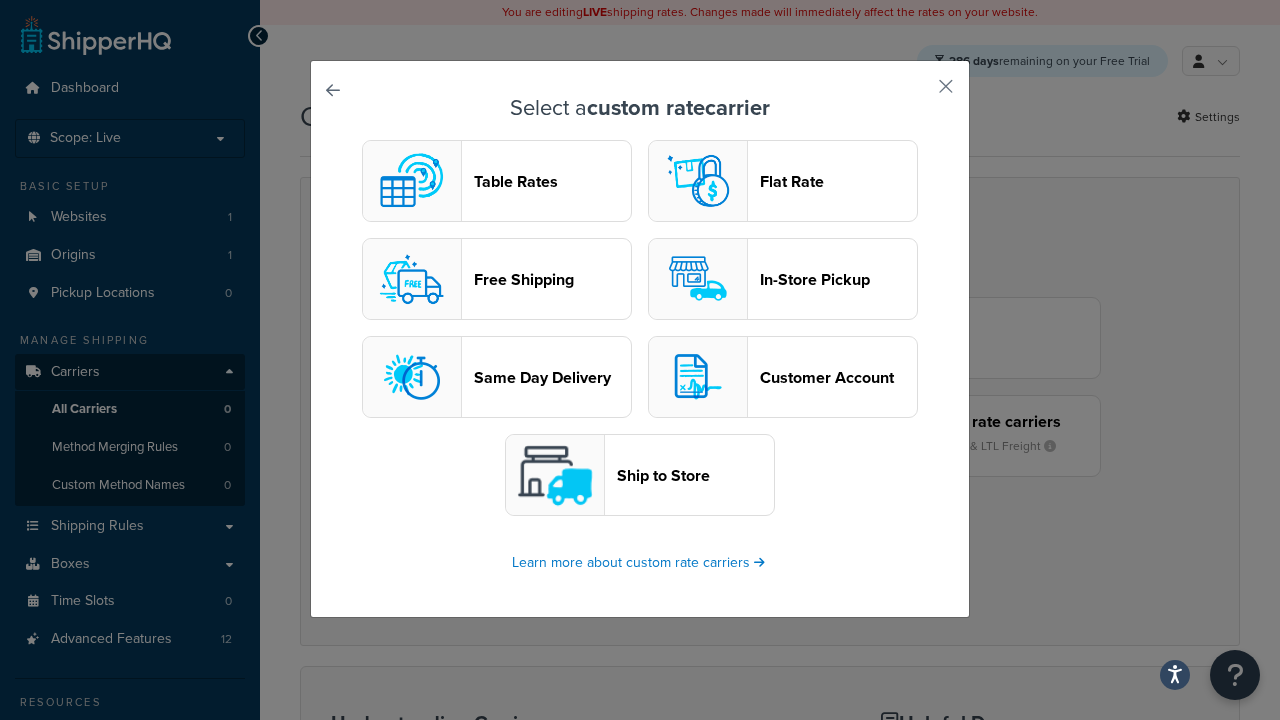 click on "In-Store Pickup" at bounding box center [838, 279] 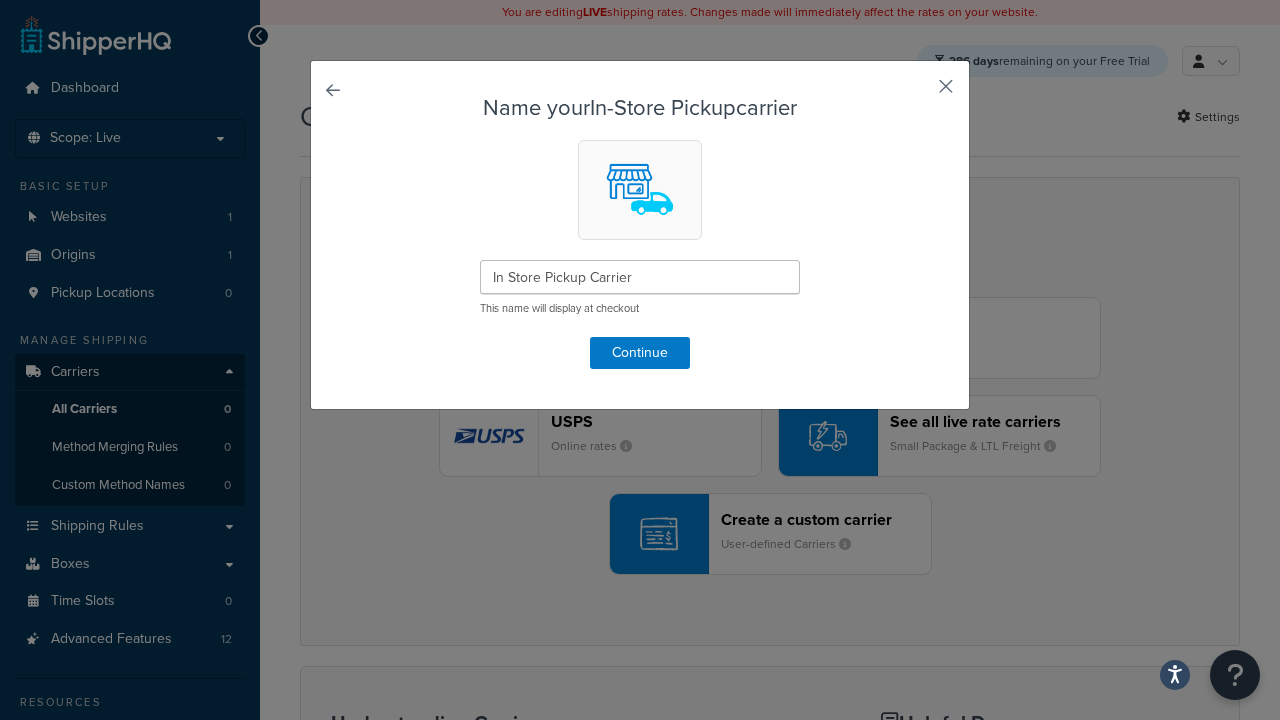 click at bounding box center (916, 93) 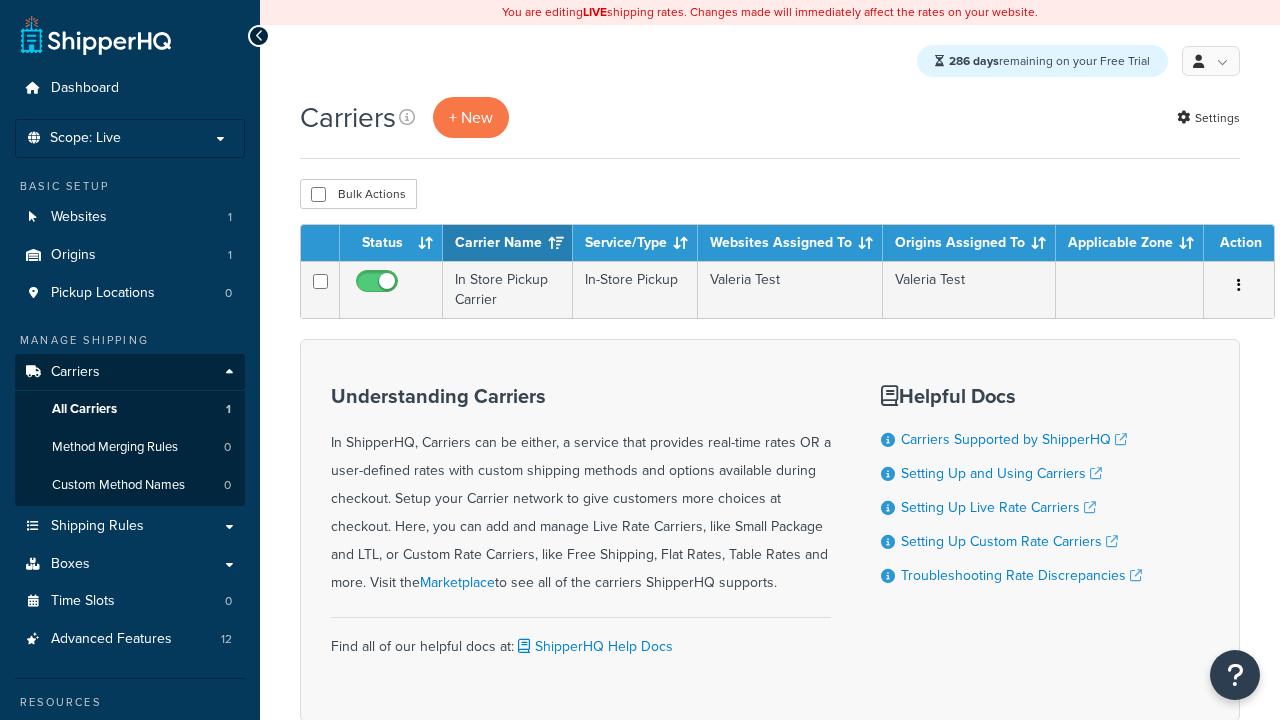 scroll, scrollTop: 0, scrollLeft: 0, axis: both 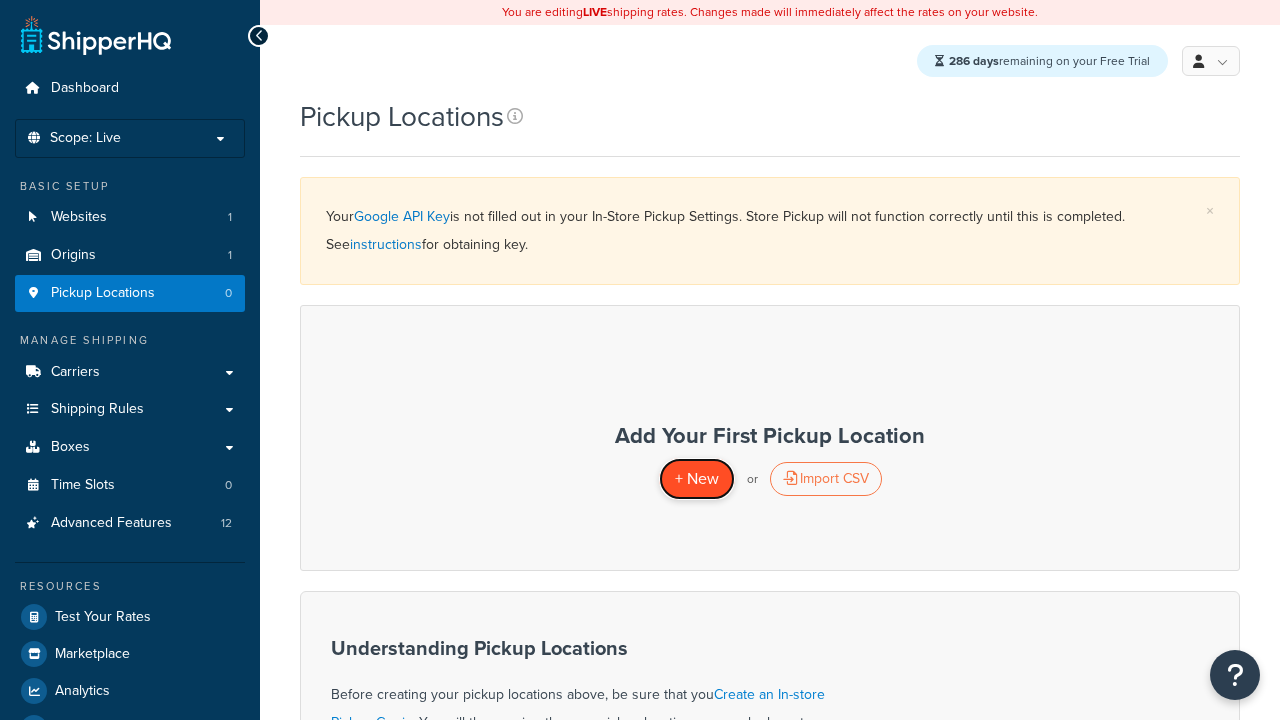 click on "+ New" at bounding box center [697, 478] 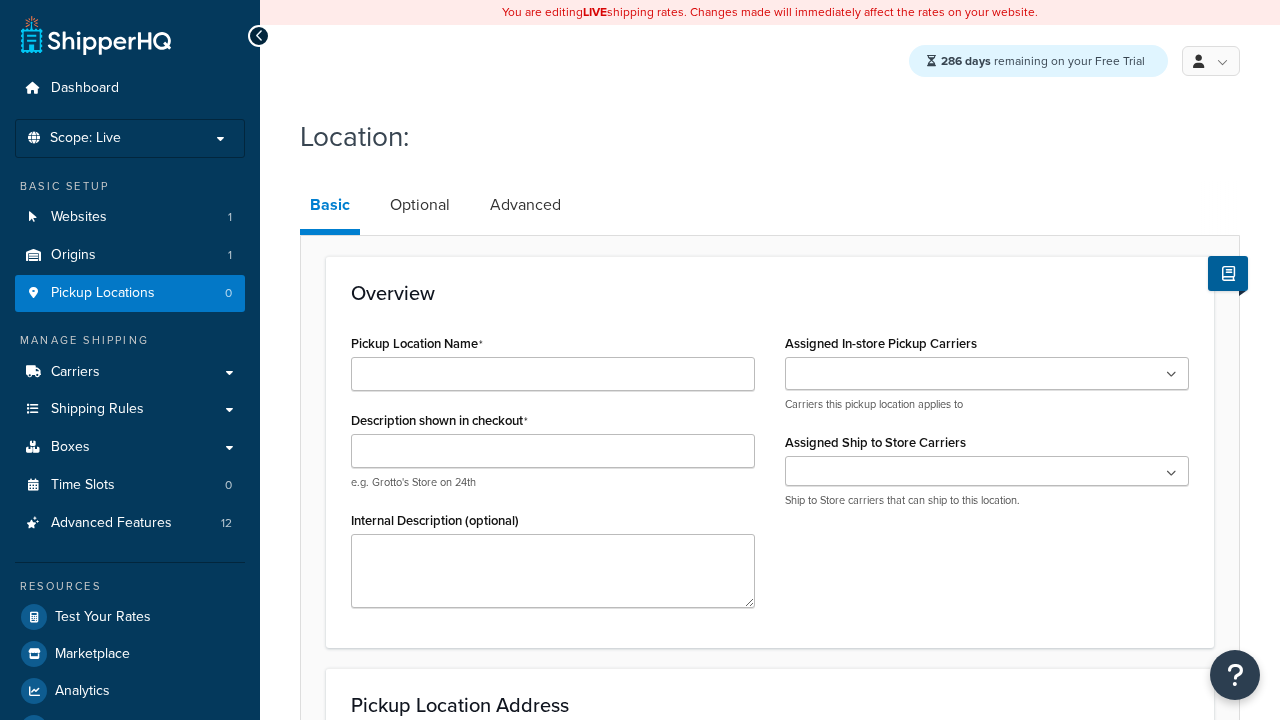 scroll, scrollTop: 0, scrollLeft: 0, axis: both 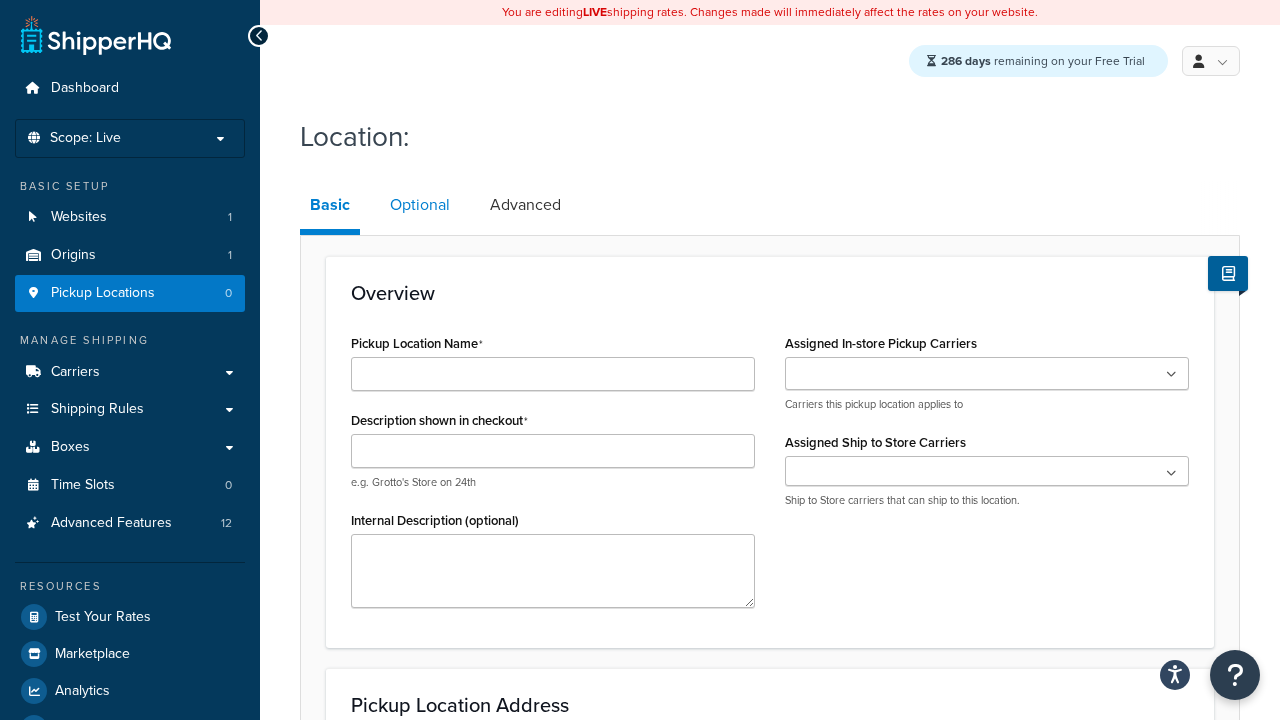 click on "Optional" at bounding box center [420, 205] 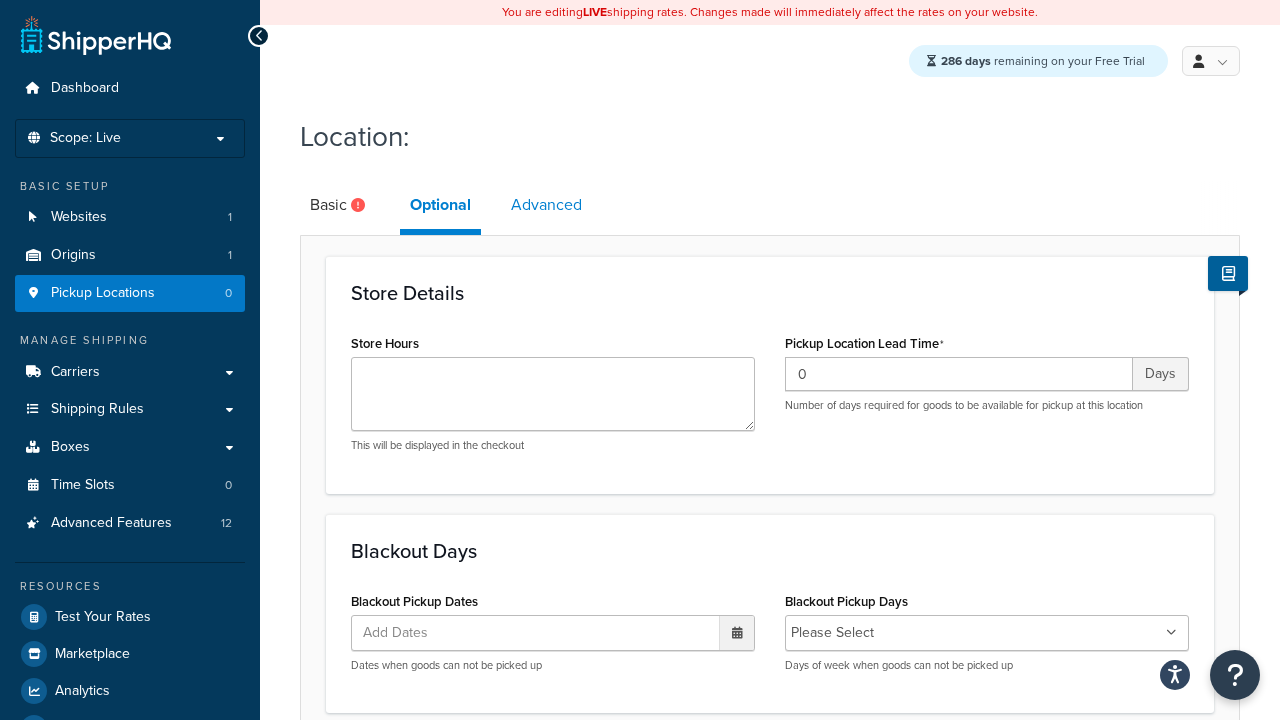 click on "Advanced" at bounding box center (546, 205) 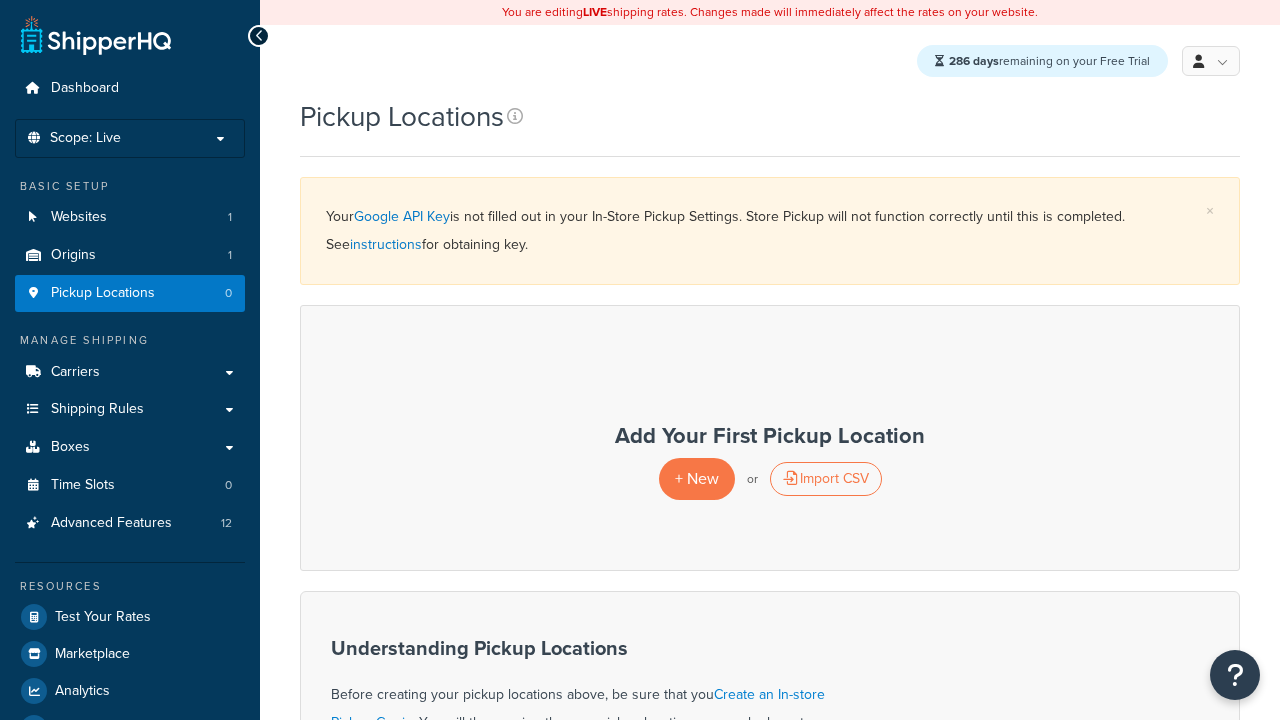 scroll, scrollTop: 0, scrollLeft: 0, axis: both 